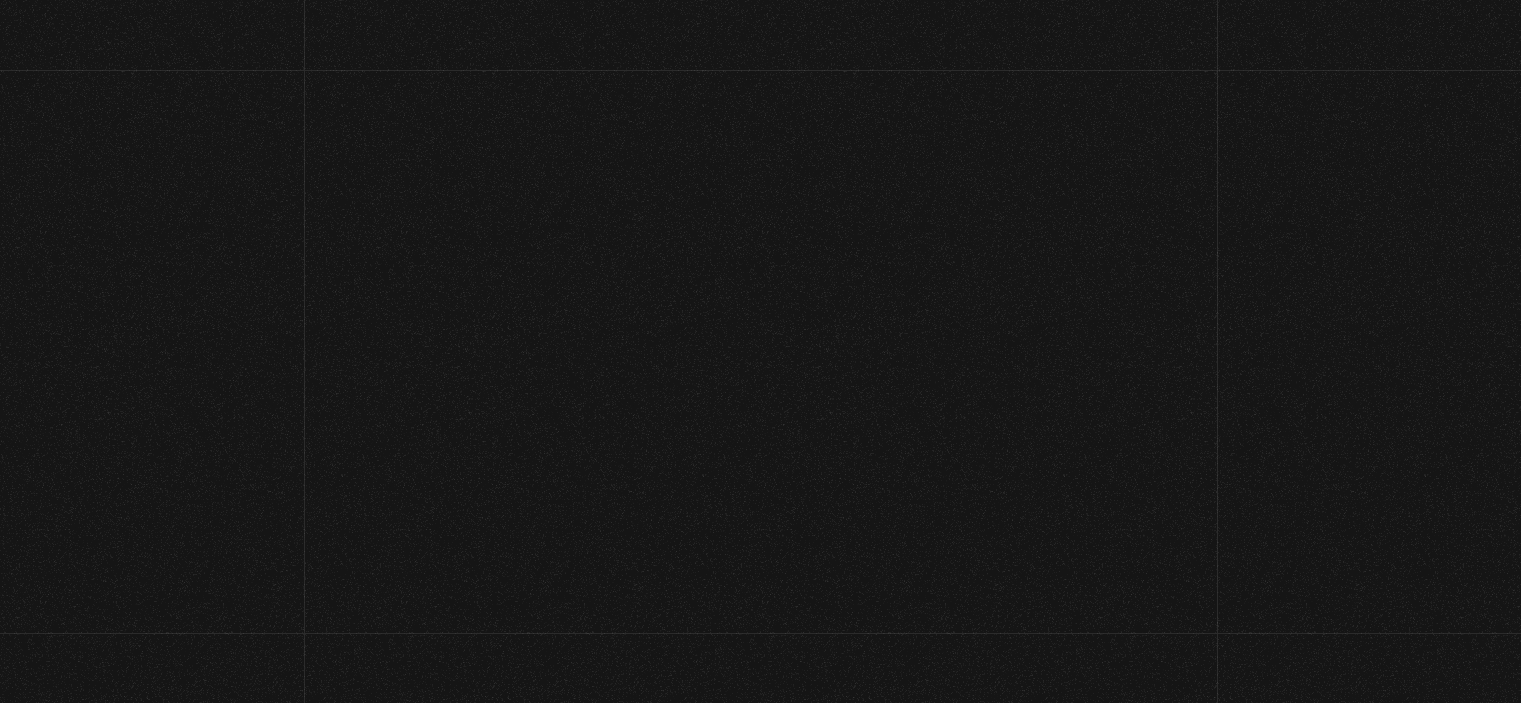 scroll, scrollTop: 0, scrollLeft: 0, axis: both 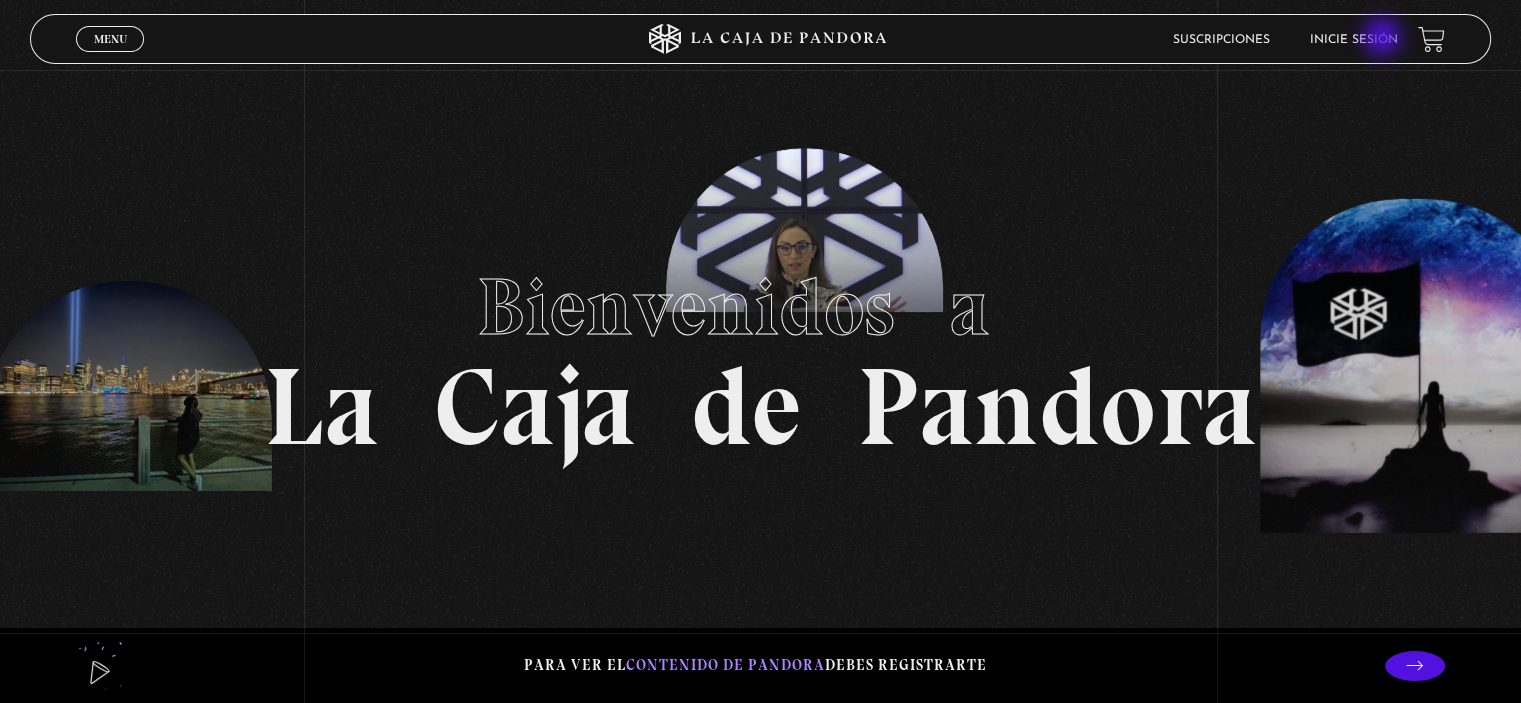 click on "Inicie sesión" at bounding box center (1354, 40) 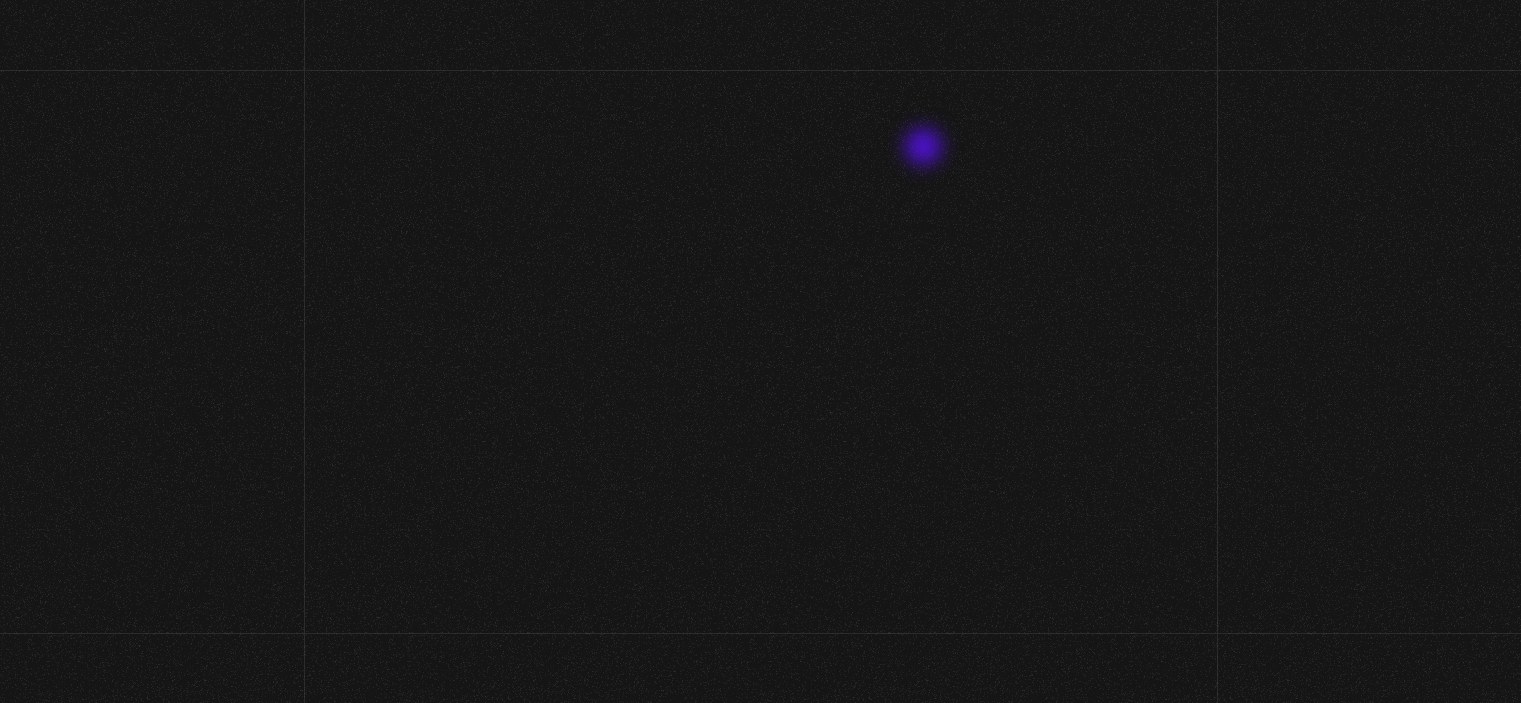 scroll, scrollTop: 0, scrollLeft: 0, axis: both 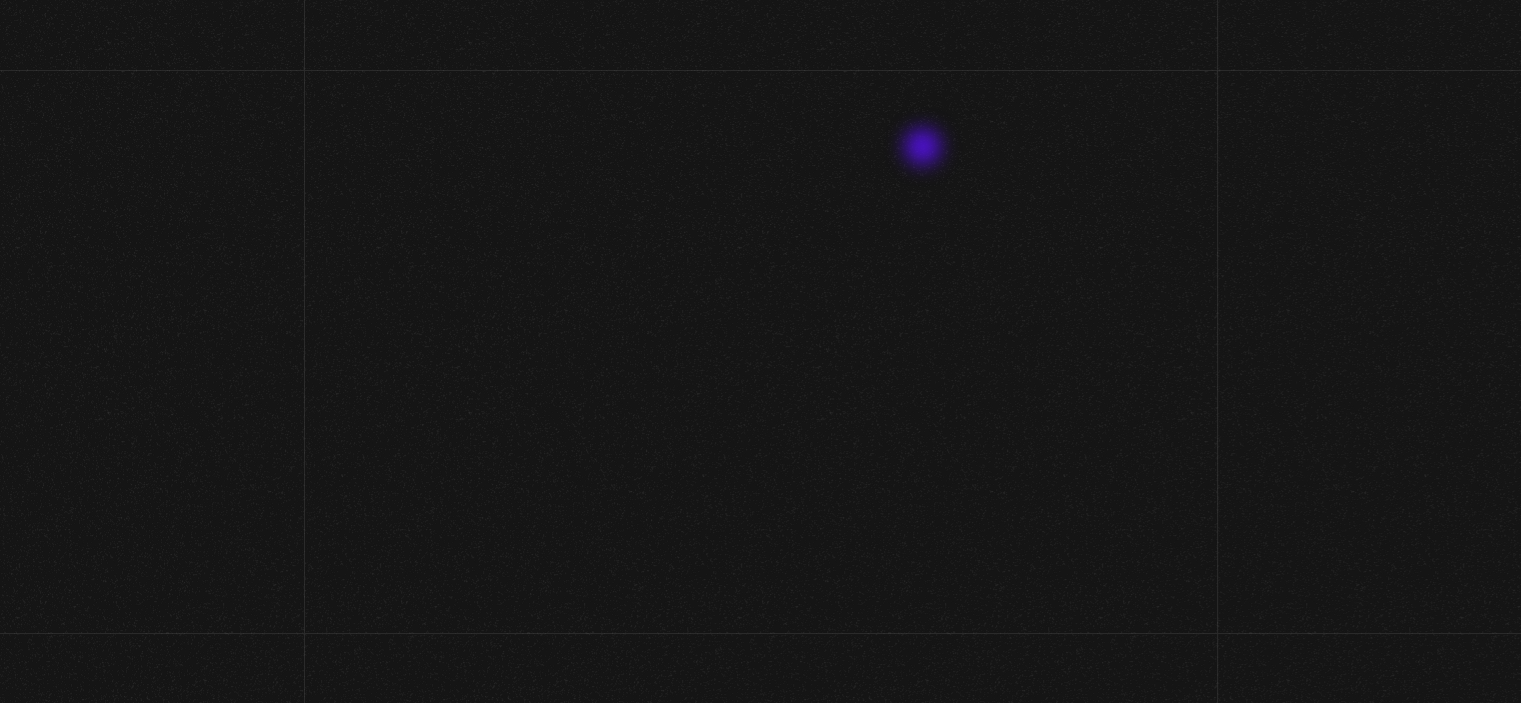 type on "[FIRST] [LAST]" 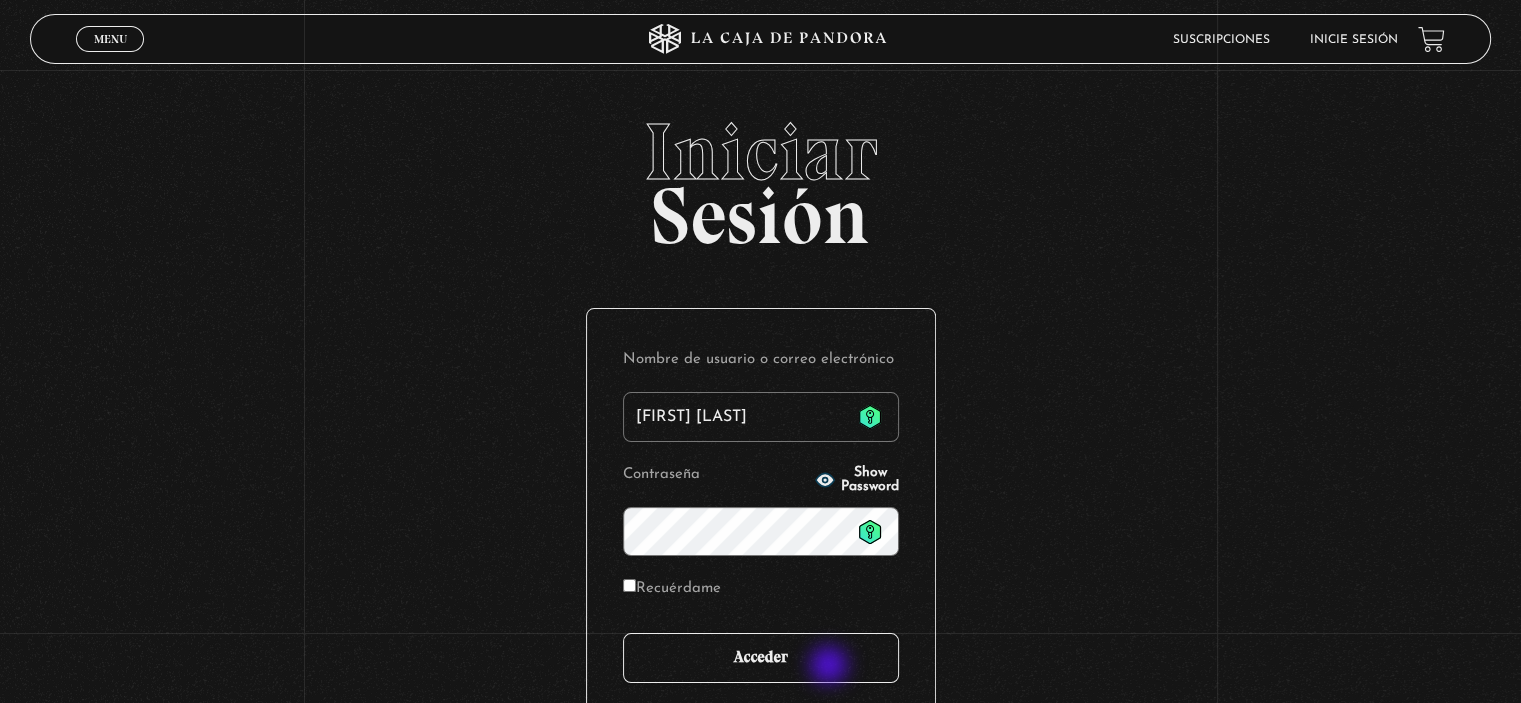 click on "Acceder" at bounding box center [761, 658] 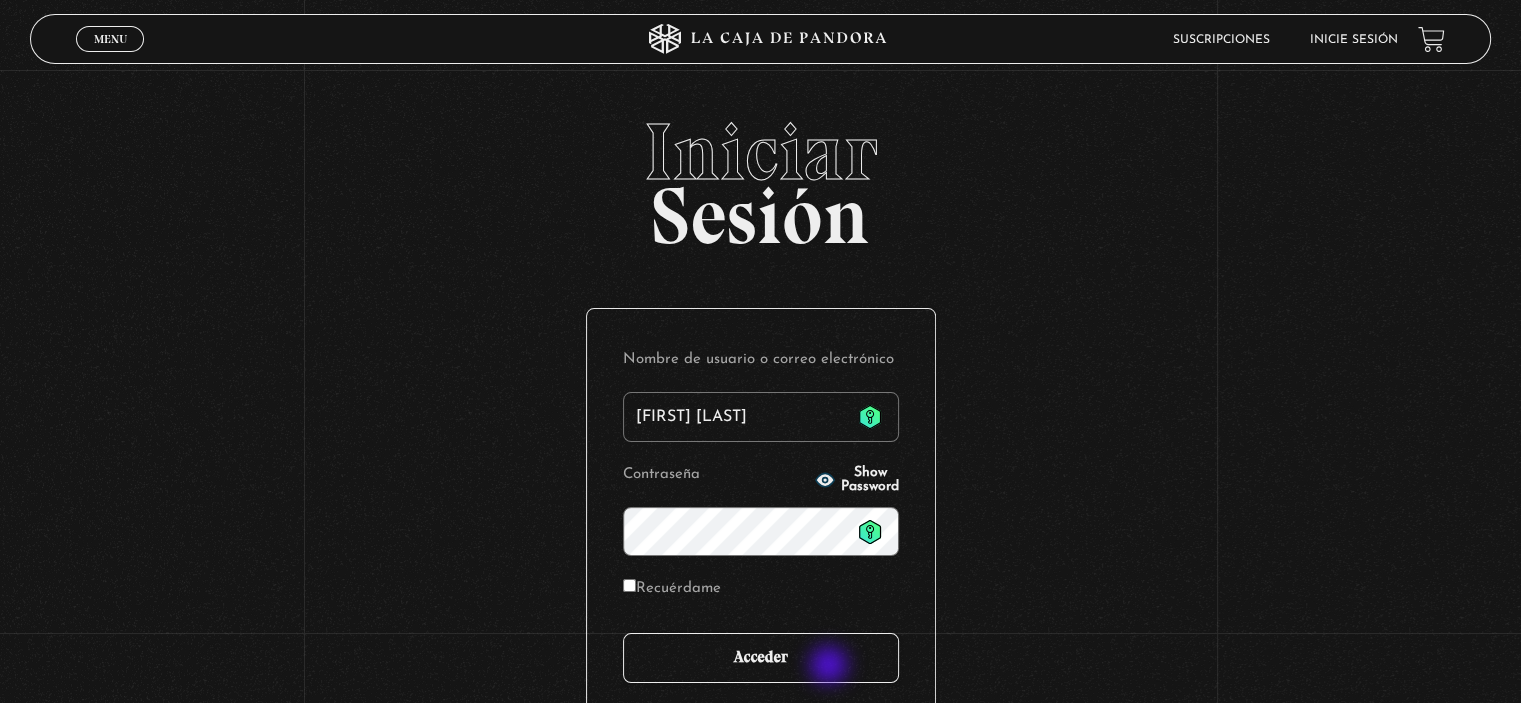 click on "Acceder" at bounding box center (761, 658) 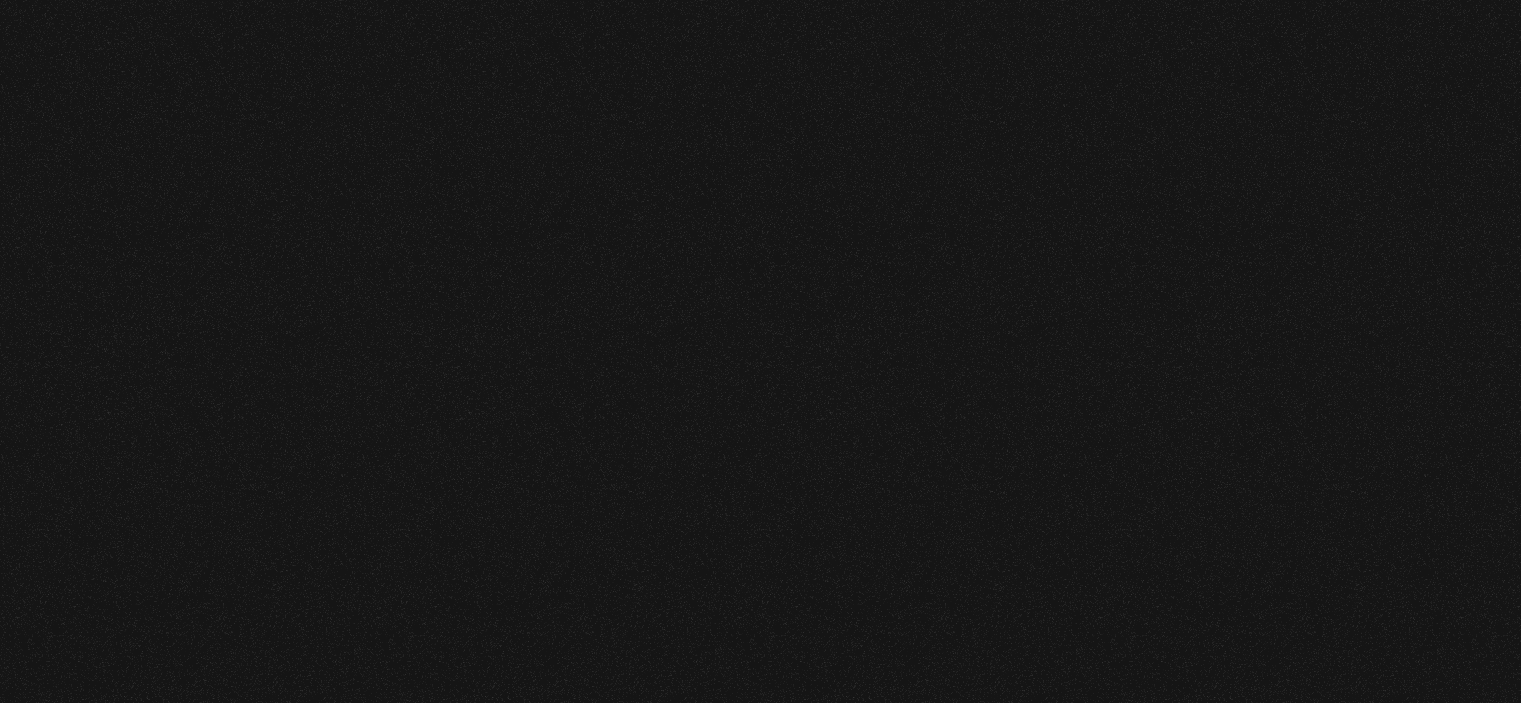 scroll, scrollTop: 0, scrollLeft: 0, axis: both 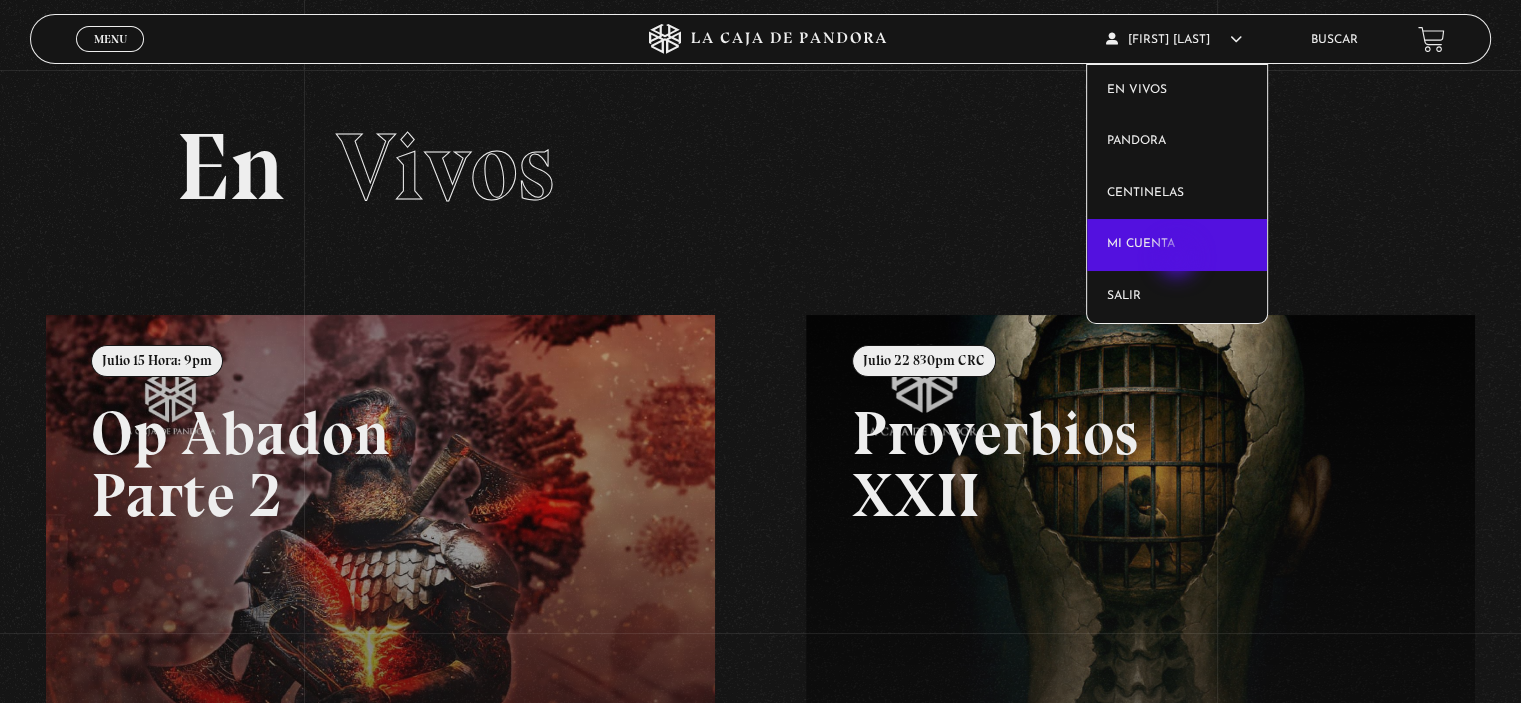 click on "Mi cuenta" at bounding box center [1177, 245] 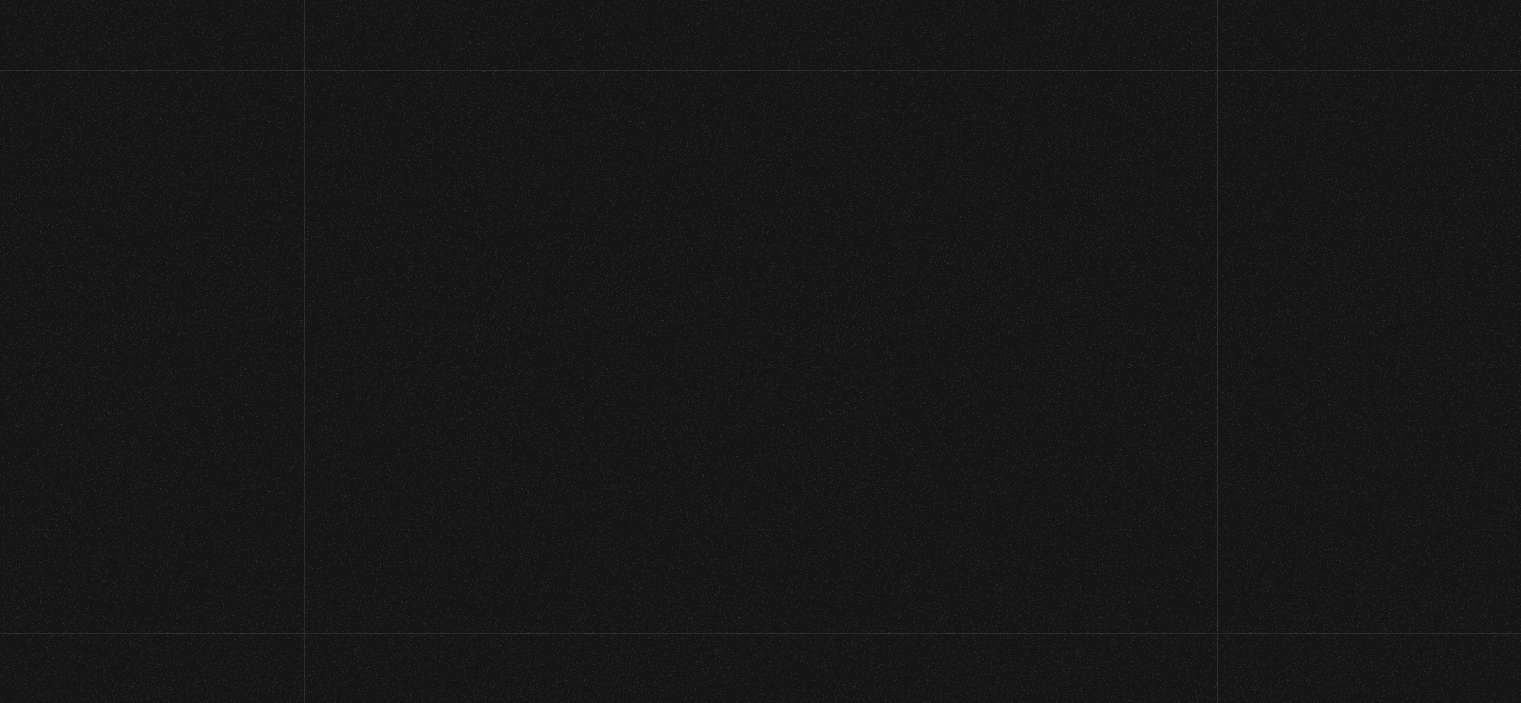 scroll, scrollTop: 0, scrollLeft: 0, axis: both 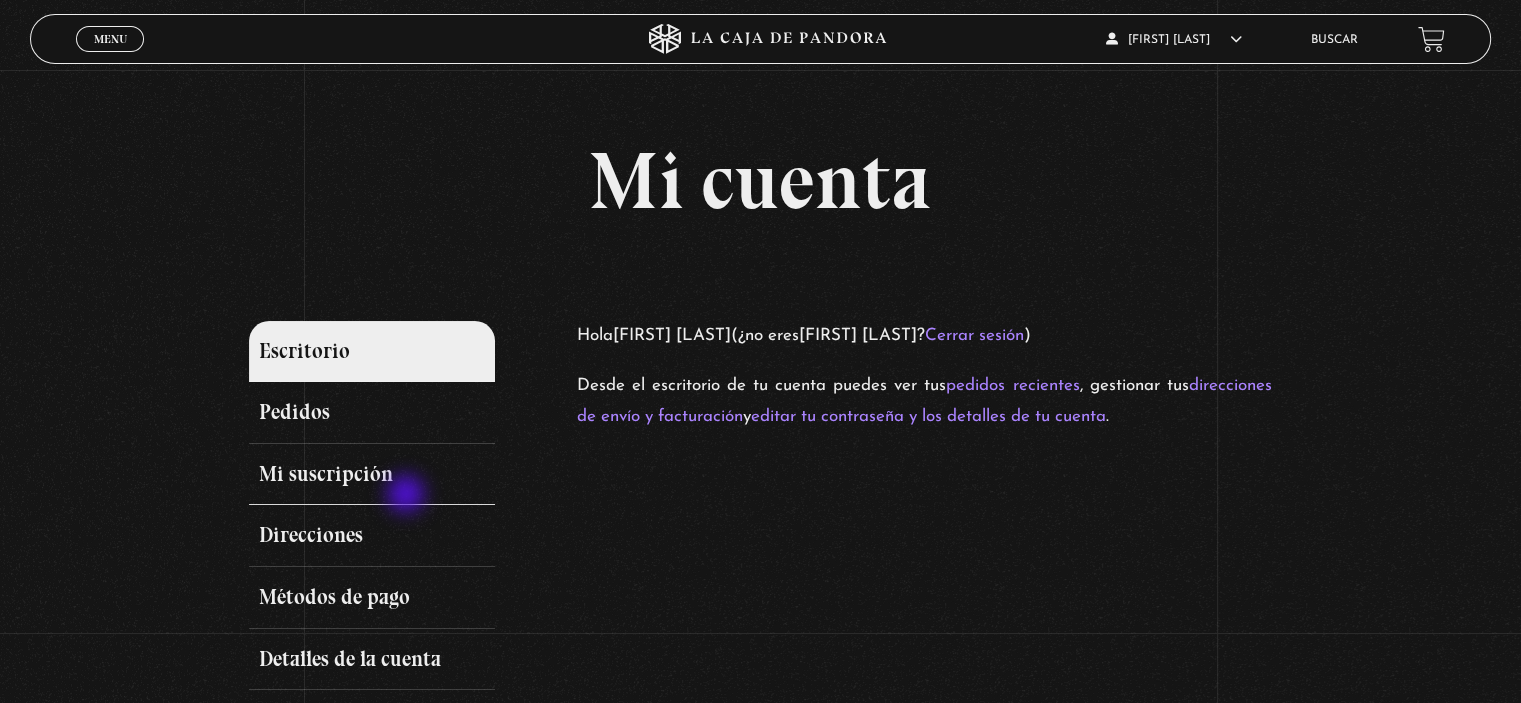 click on "Mi suscripción" at bounding box center [371, 475] 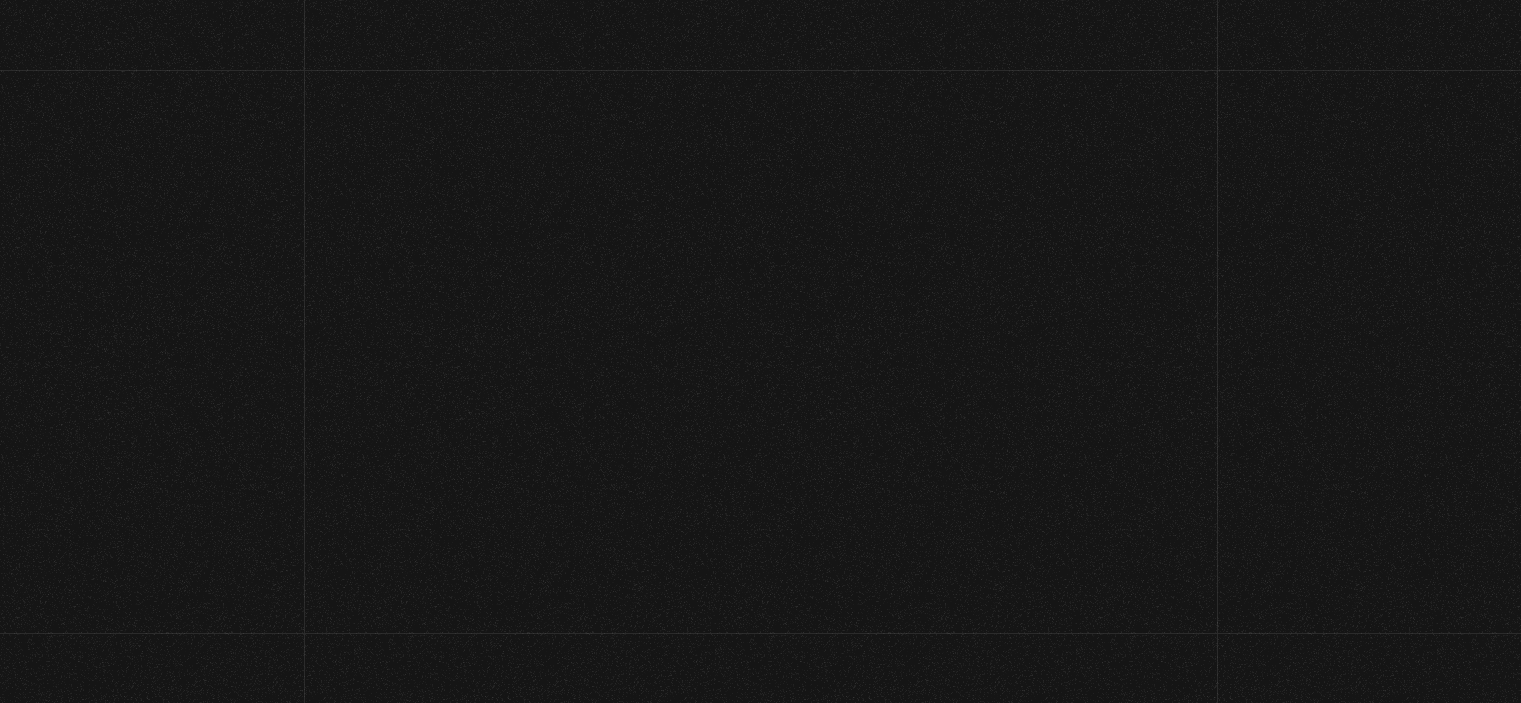 scroll, scrollTop: 0, scrollLeft: 0, axis: both 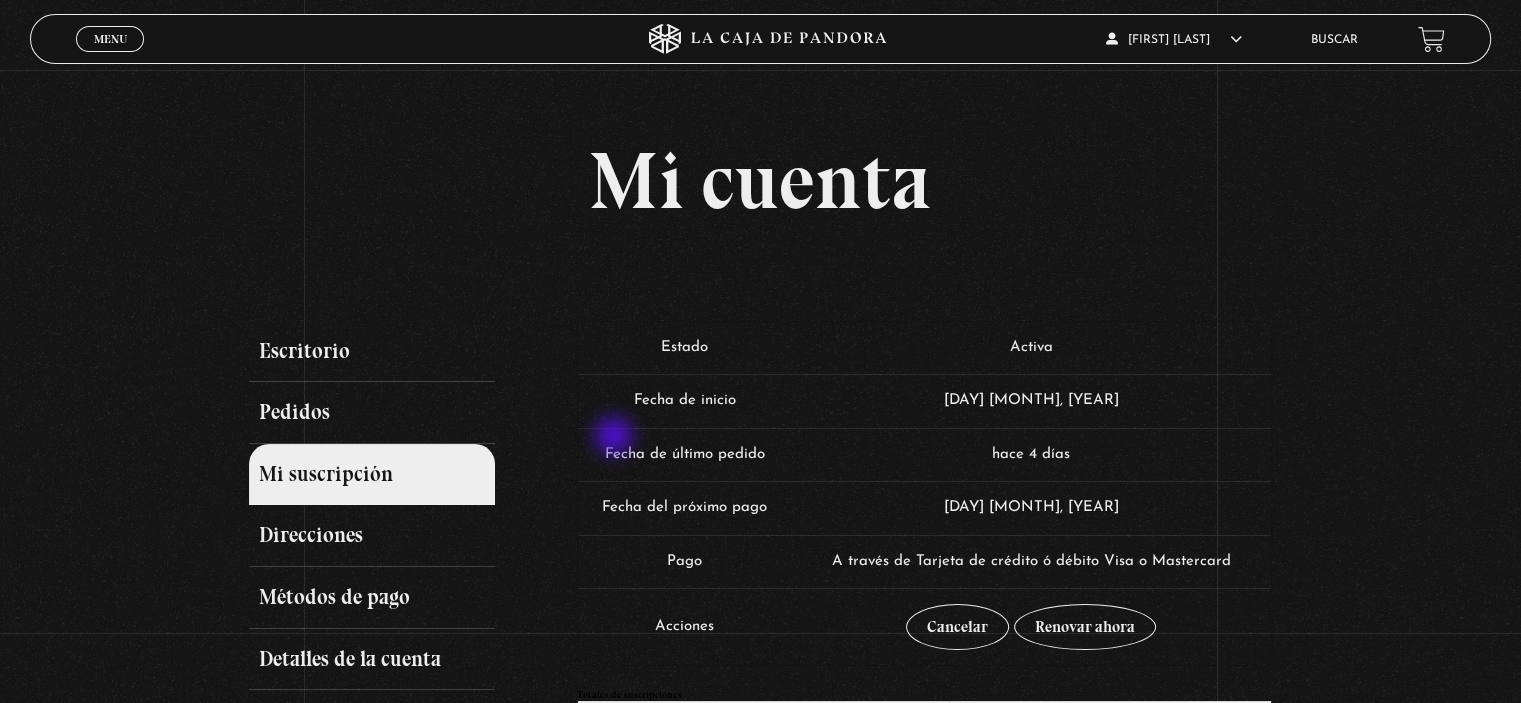 click on "Fecha de último pedido" at bounding box center (685, 455) 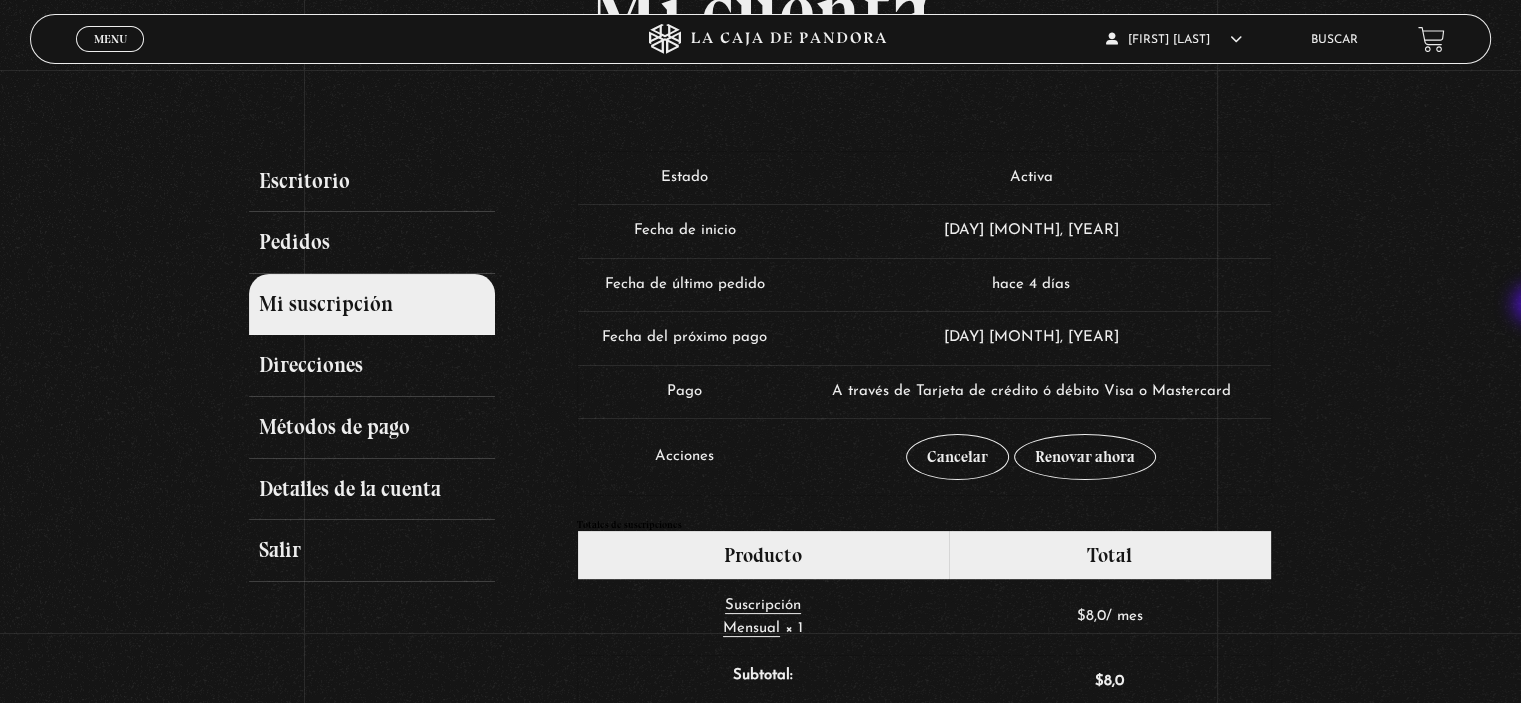 scroll, scrollTop: 123, scrollLeft: 0, axis: vertical 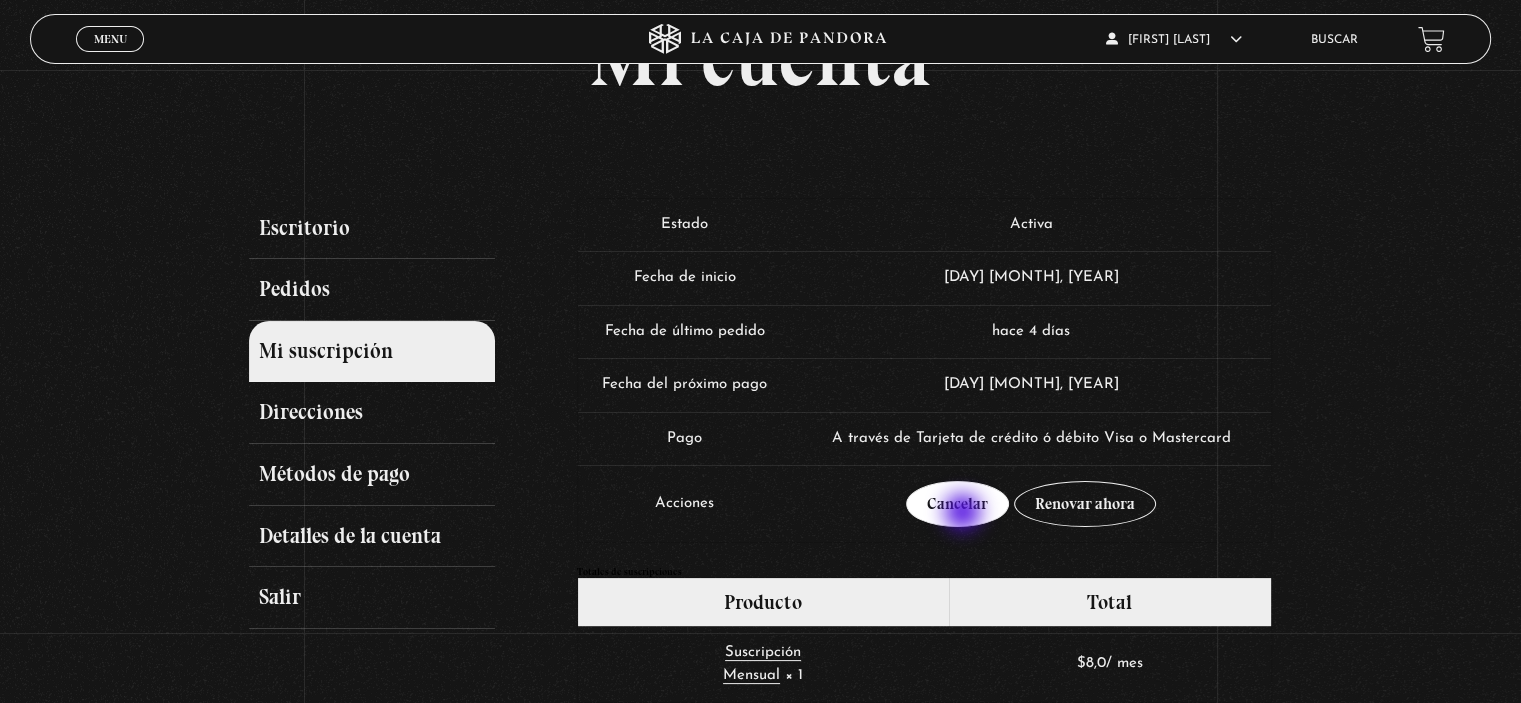 click on "Cancelar" at bounding box center [957, 504] 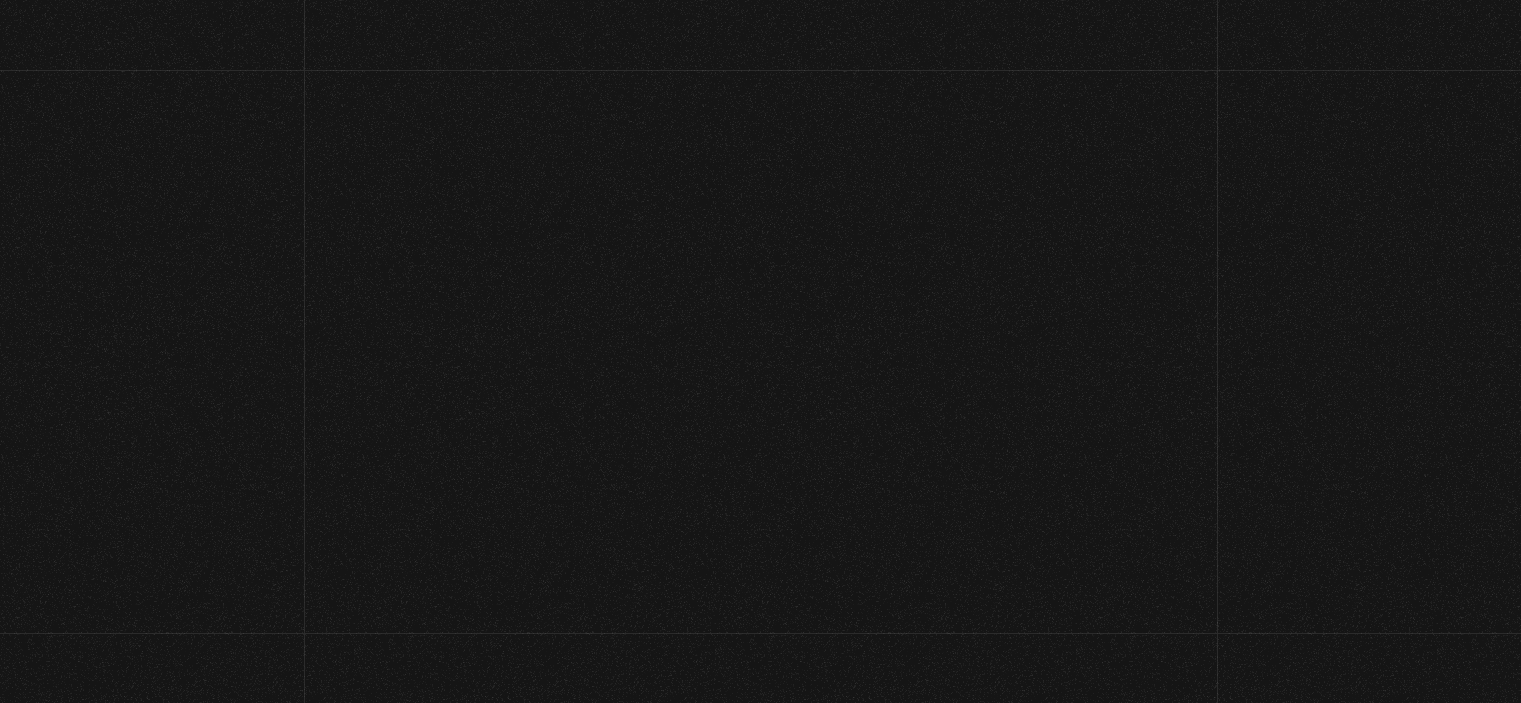 scroll, scrollTop: 0, scrollLeft: 0, axis: both 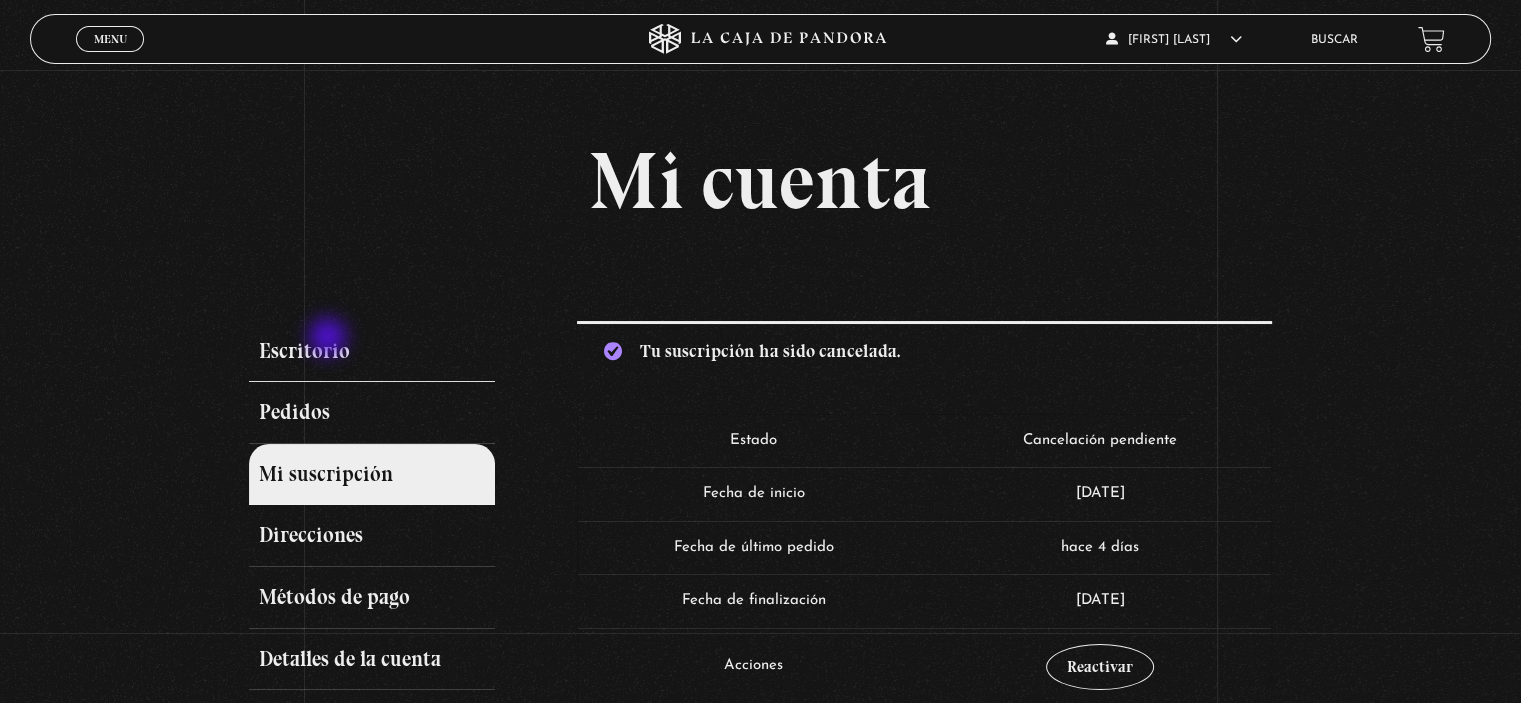 click on "Escritorio" at bounding box center (371, 352) 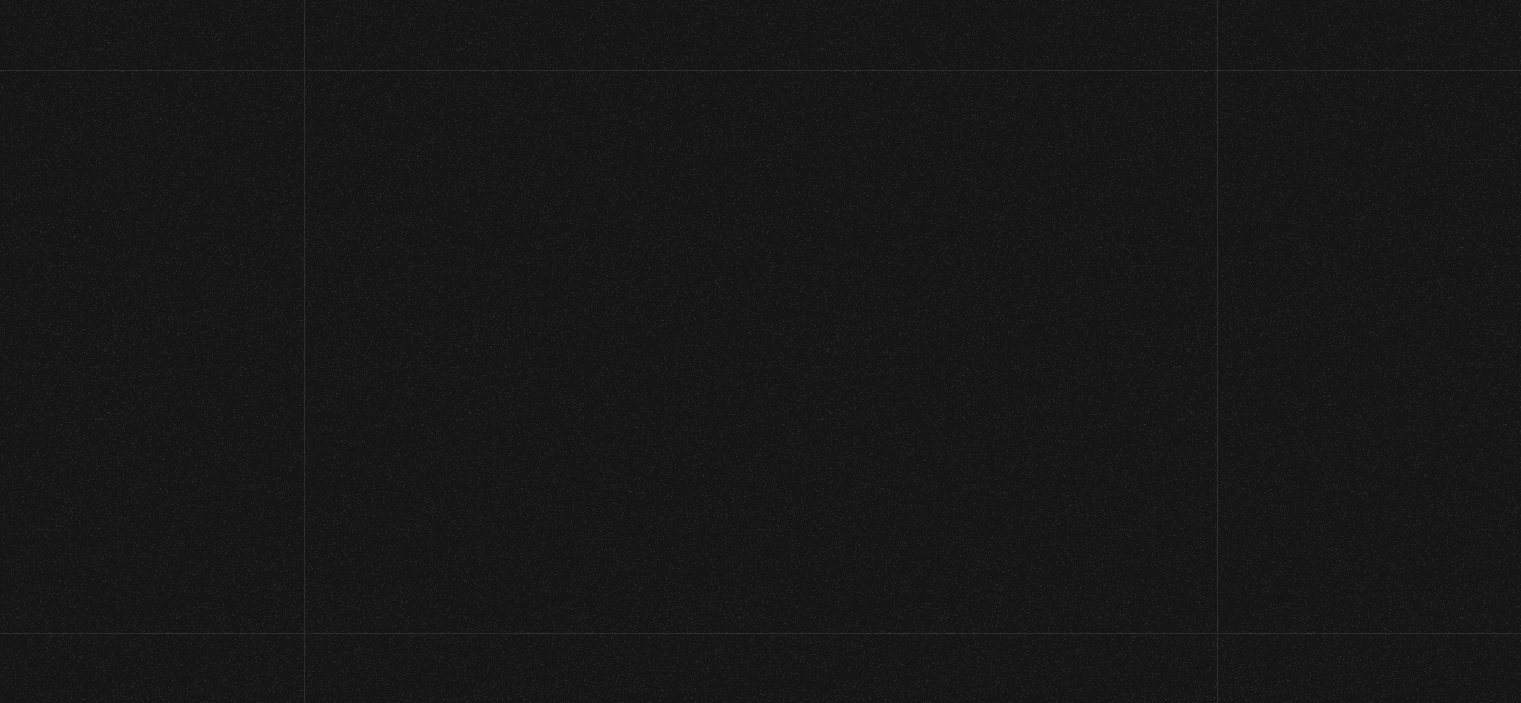 scroll, scrollTop: 0, scrollLeft: 0, axis: both 